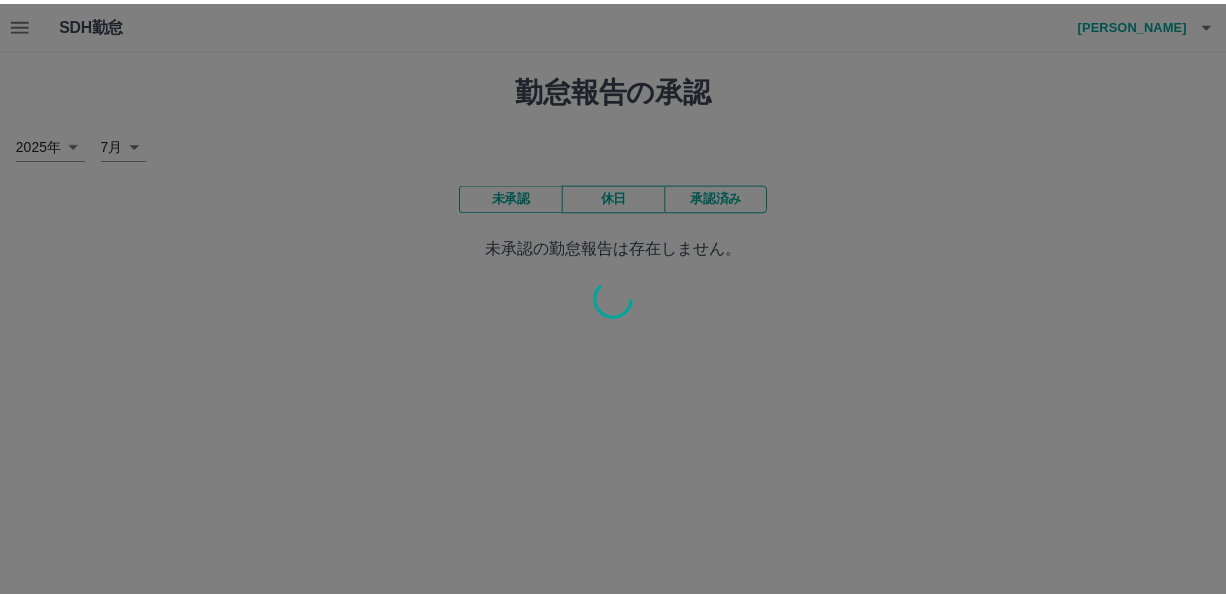 scroll, scrollTop: 0, scrollLeft: 0, axis: both 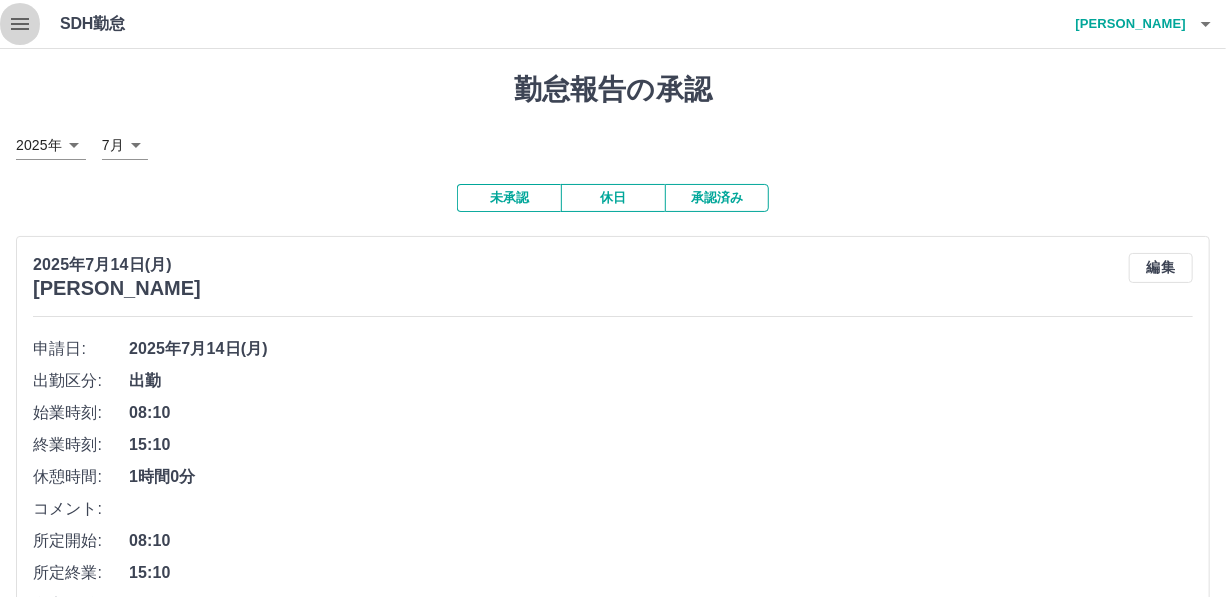 click 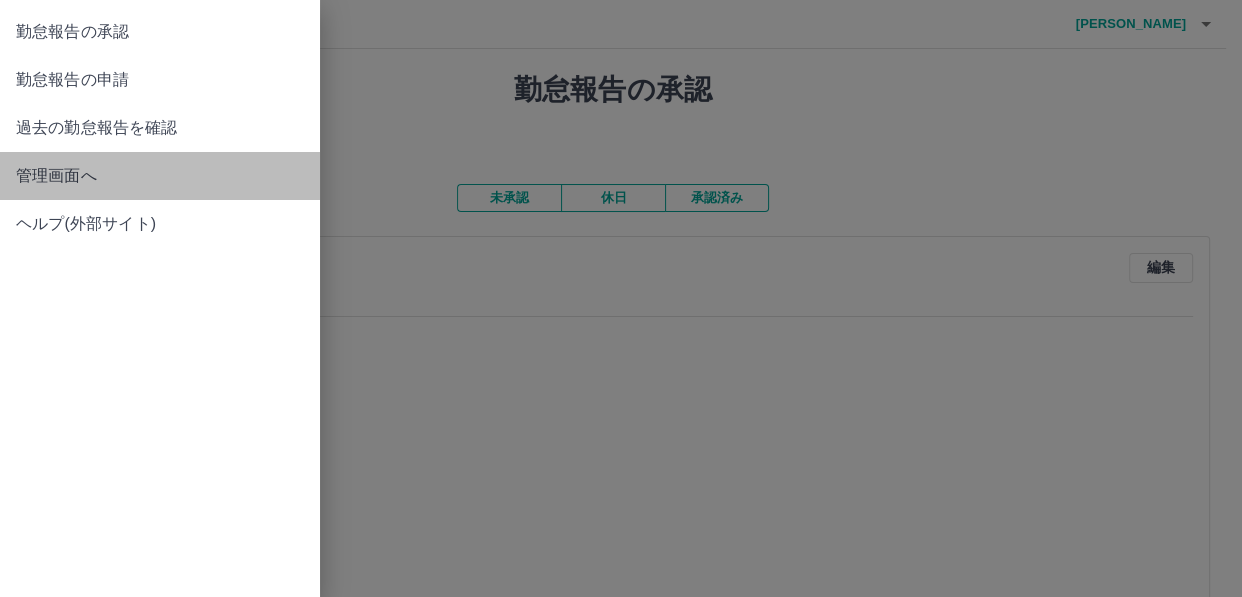 click on "管理画面へ" at bounding box center [160, 176] 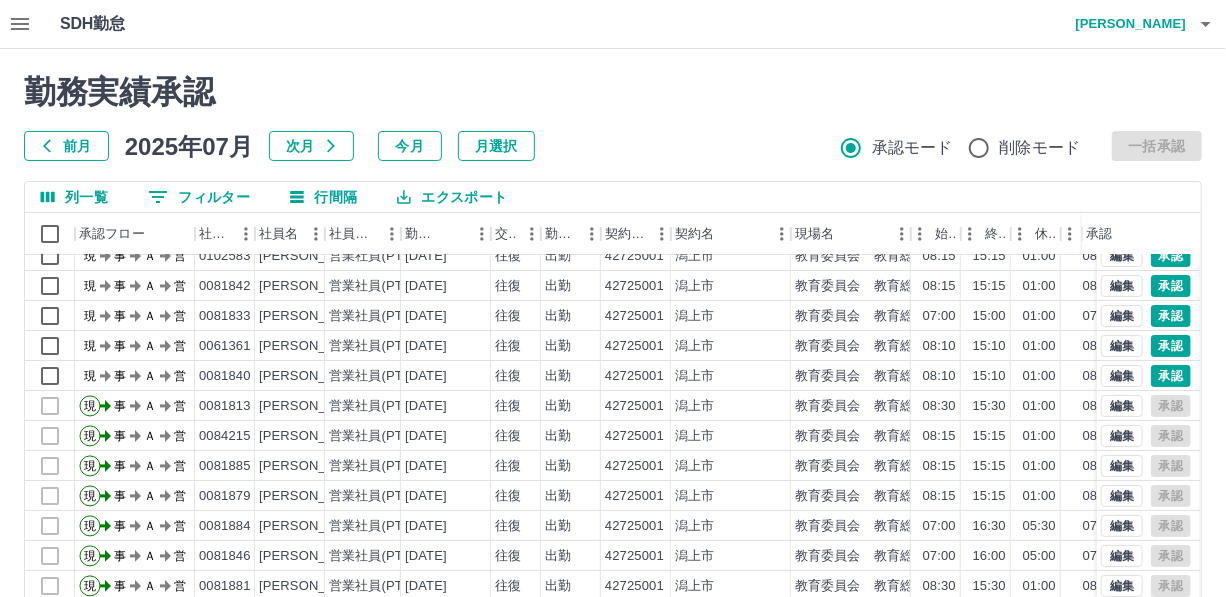 scroll, scrollTop: 101, scrollLeft: 0, axis: vertical 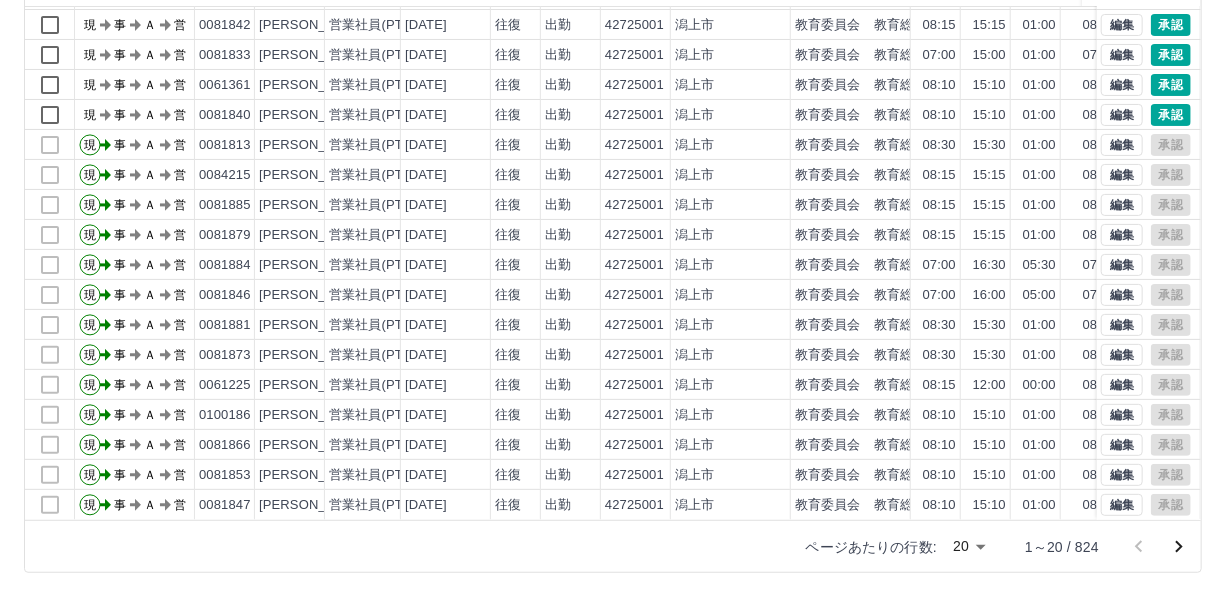 click on "SDH勤怠 [PERSON_NAME] 勤務実績承認 前月 [DATE] 次月 今月 月選択 承認モード 削除モード 一括承認 列一覧 0 フィルター 行間隔 エクスポート 承認フロー 社員番号 社員名 社員区分 勤務日 交通費 勤務区分 契約コード 契約名 現場名 始業 終業 休憩 所定開始 所定終業 所定休憩 拘束 勤務 遅刻等 承認 現 事 Ａ 営 0081854 [PERSON_NAME] 営業社員(PT契約) [DATE] 往復 出勤 42725001 潟上市 教育委員会　教育総務課 07:00 15:00 01:00 07:00 15:00 01:00 08:00 07:00 00:00 現 事 Ａ 営 0102583 [PERSON_NAME] 営業社員(PT契約) [DATE] 往復 出勤 42725001 潟上市 教育委員会　教育総務課 08:15 15:15 01:00 08:15 15:15 01:00 07:00 06:00 00:00 現 事 Ａ 営 0081842 [PERSON_NAME]祥 営業社員(PT契約) [DATE] 往復 出勤 42725001 潟上市 教育委員会　教育総務課 08:15 15:15 01:00 08:15 15:15 01:00 07:00 06:00 00:00 現 事 Ａ 営 0081833 往復 20" at bounding box center (613, 174) 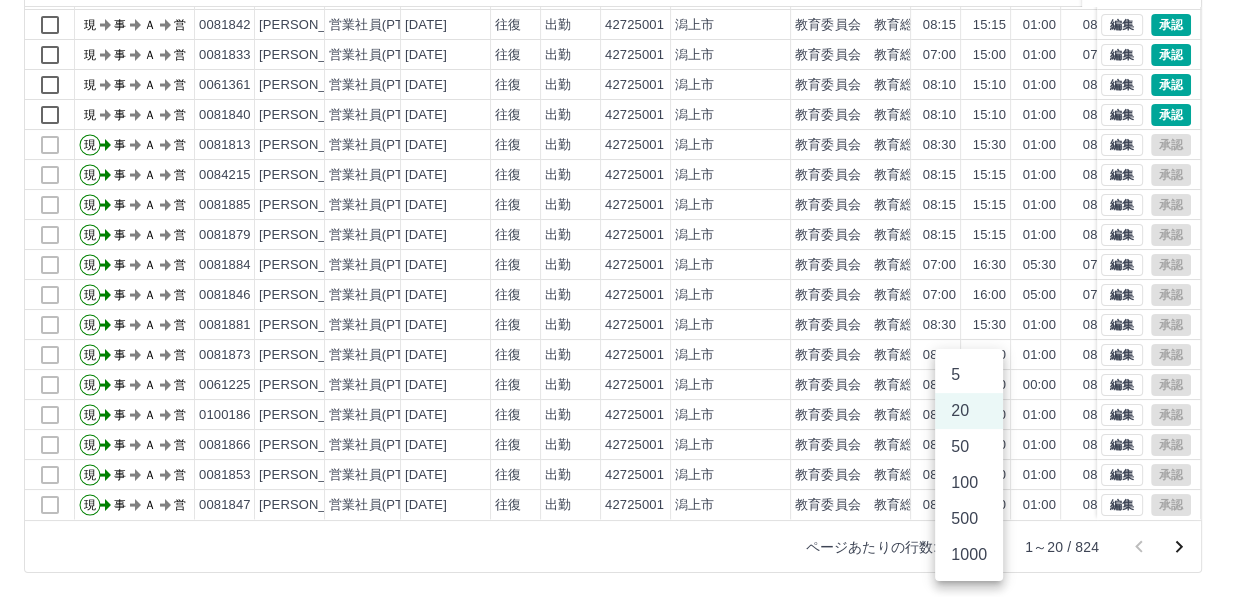 click on "500" at bounding box center (969, 519) 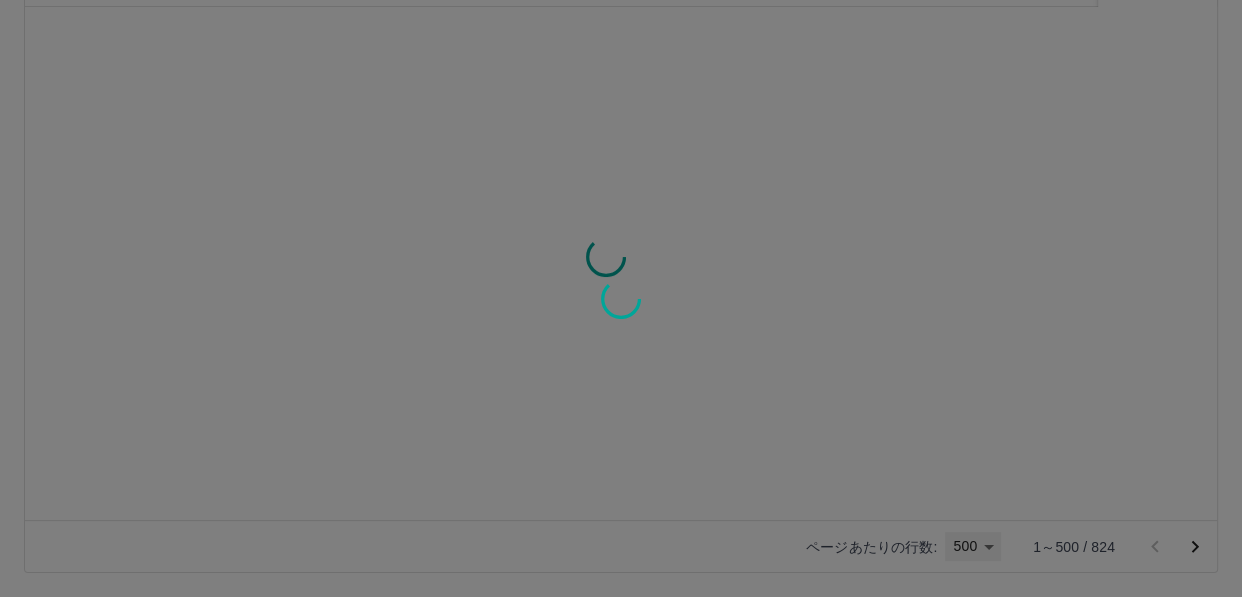 type on "***" 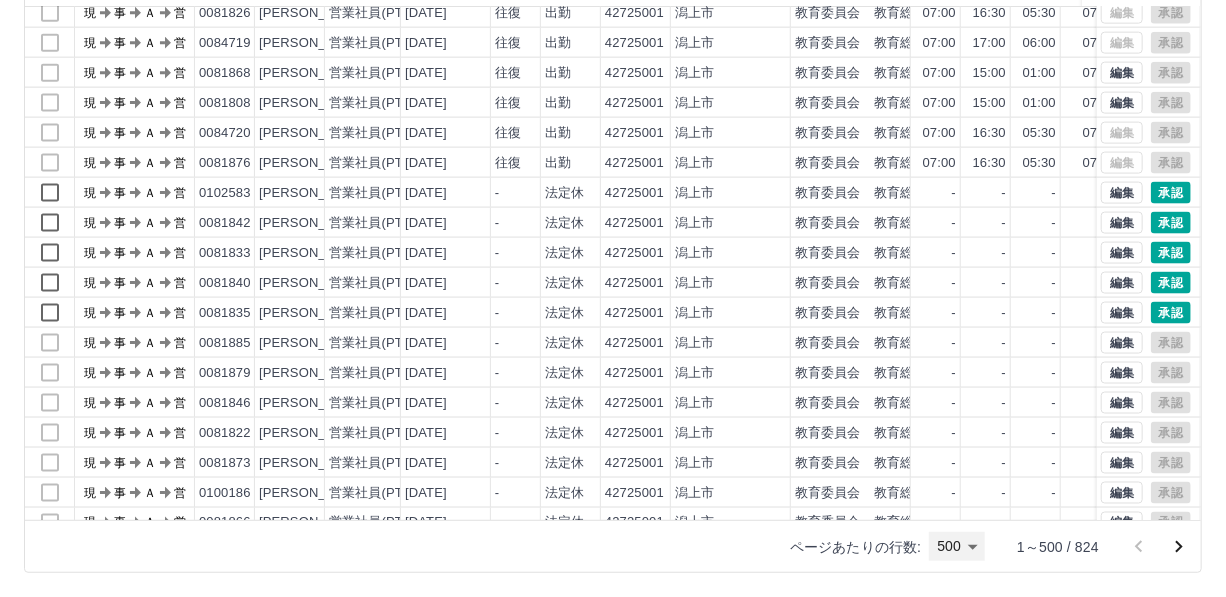 scroll, scrollTop: 1181, scrollLeft: 0, axis: vertical 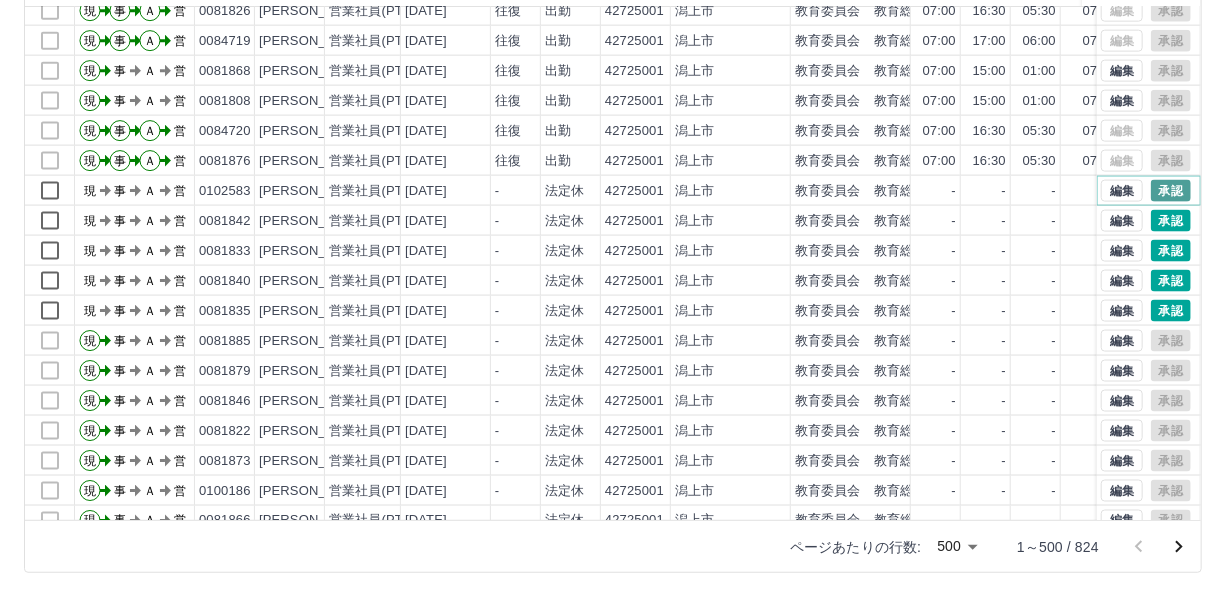 click on "承認" at bounding box center [1171, 191] 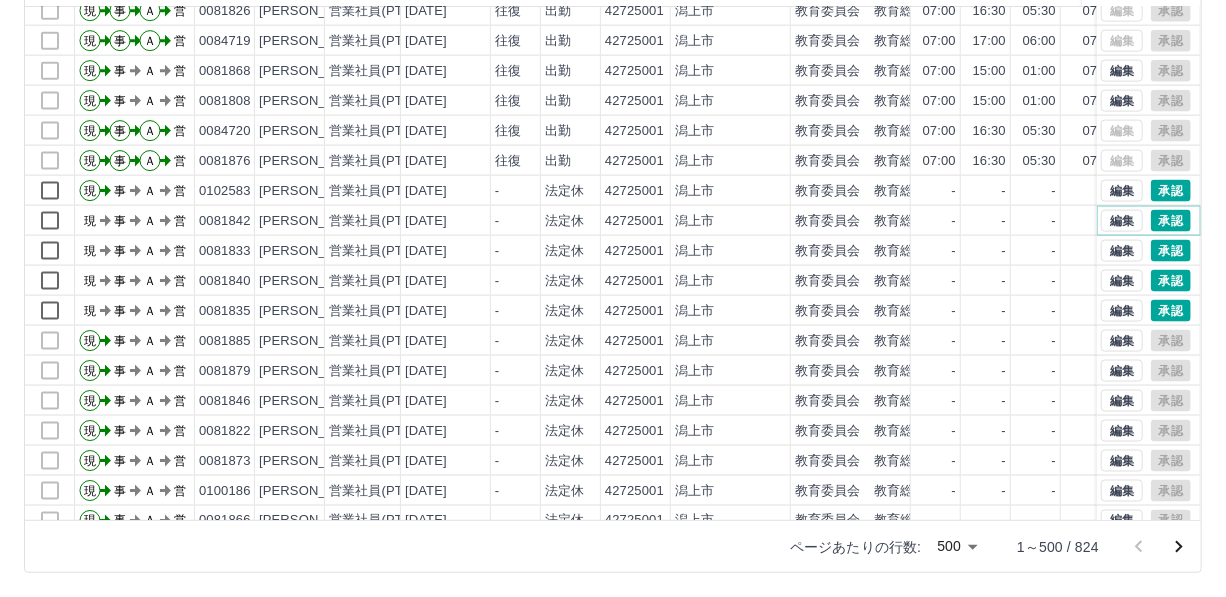 click on "承認" at bounding box center (1171, 221) 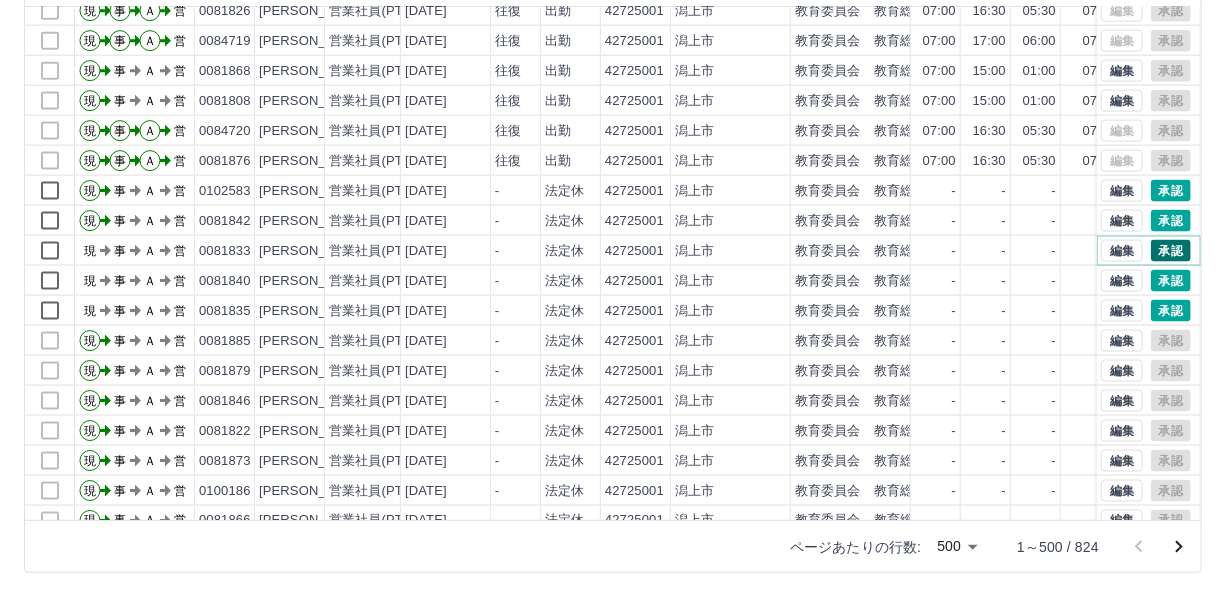 click on "承認" at bounding box center (1171, 251) 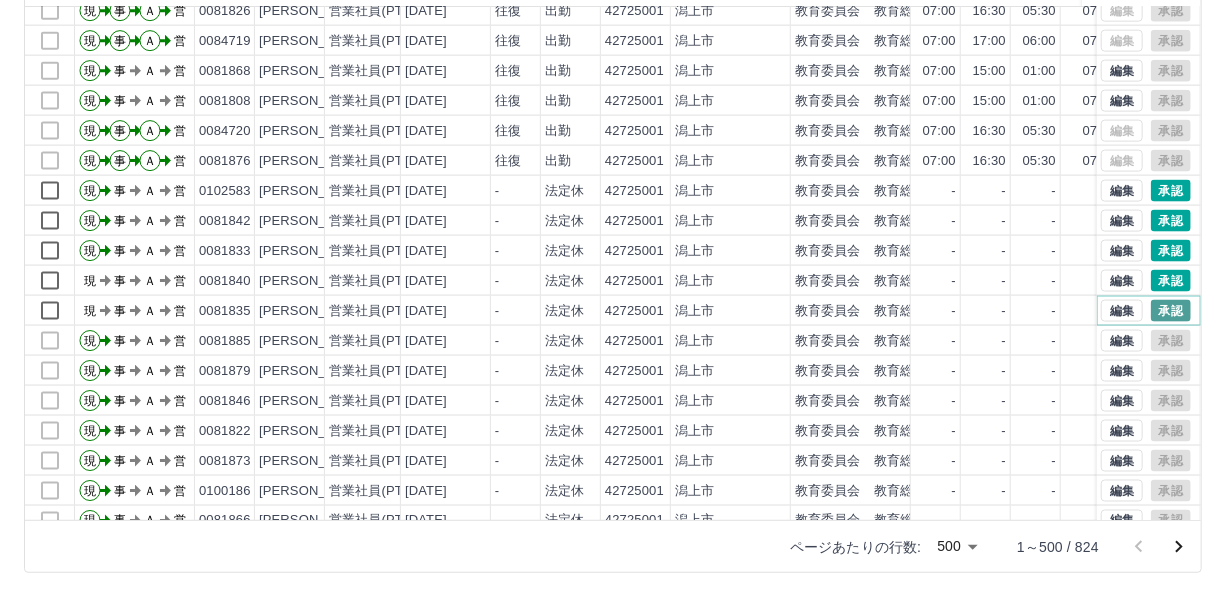click on "承認" at bounding box center (1171, 311) 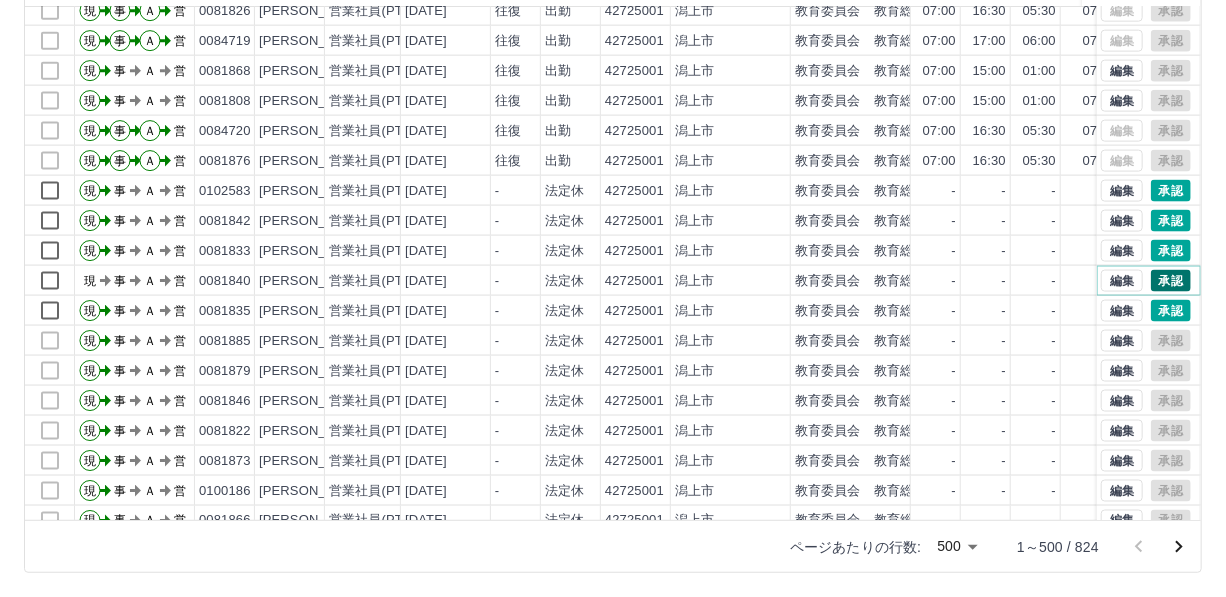 click on "承認" at bounding box center (1171, 281) 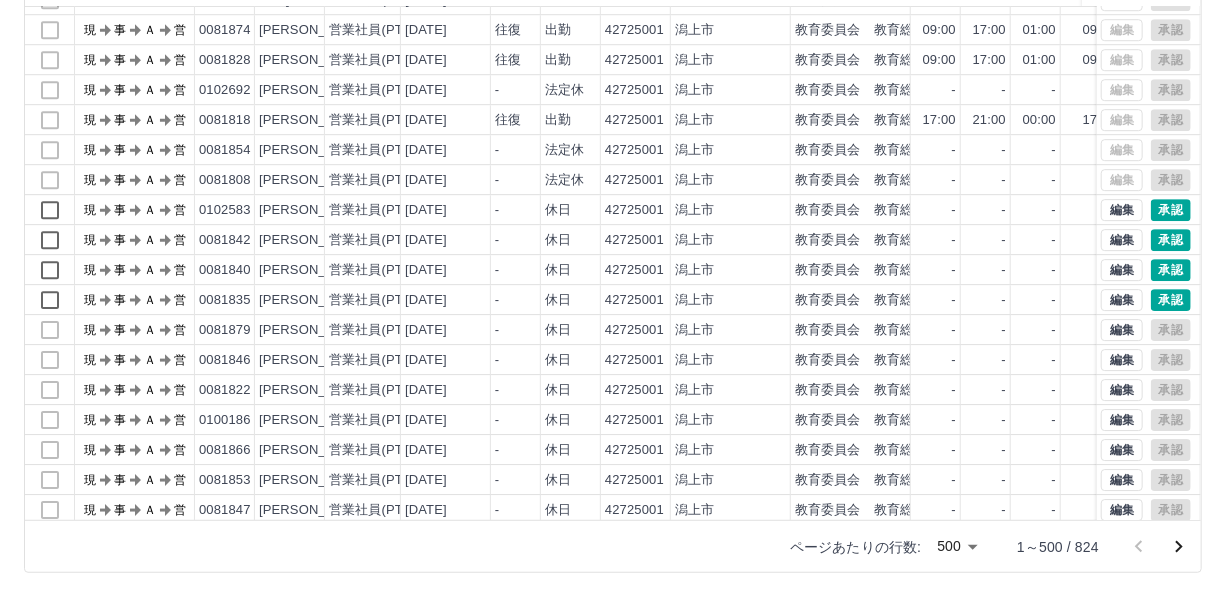 scroll, scrollTop: 2727, scrollLeft: 0, axis: vertical 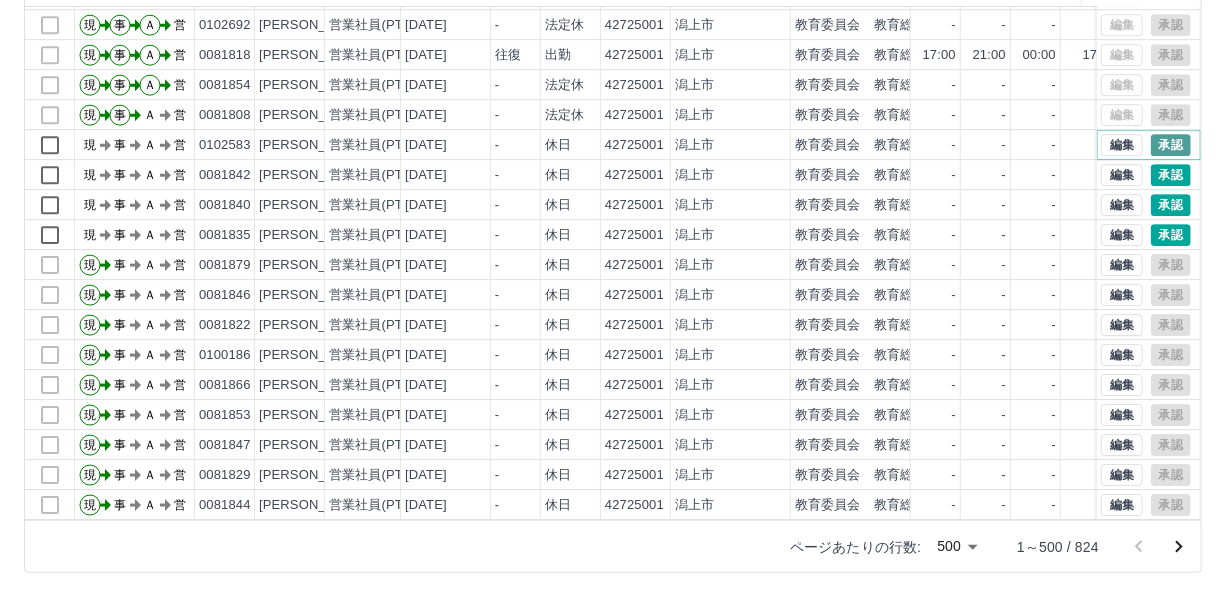 click on "承認" at bounding box center (1171, 145) 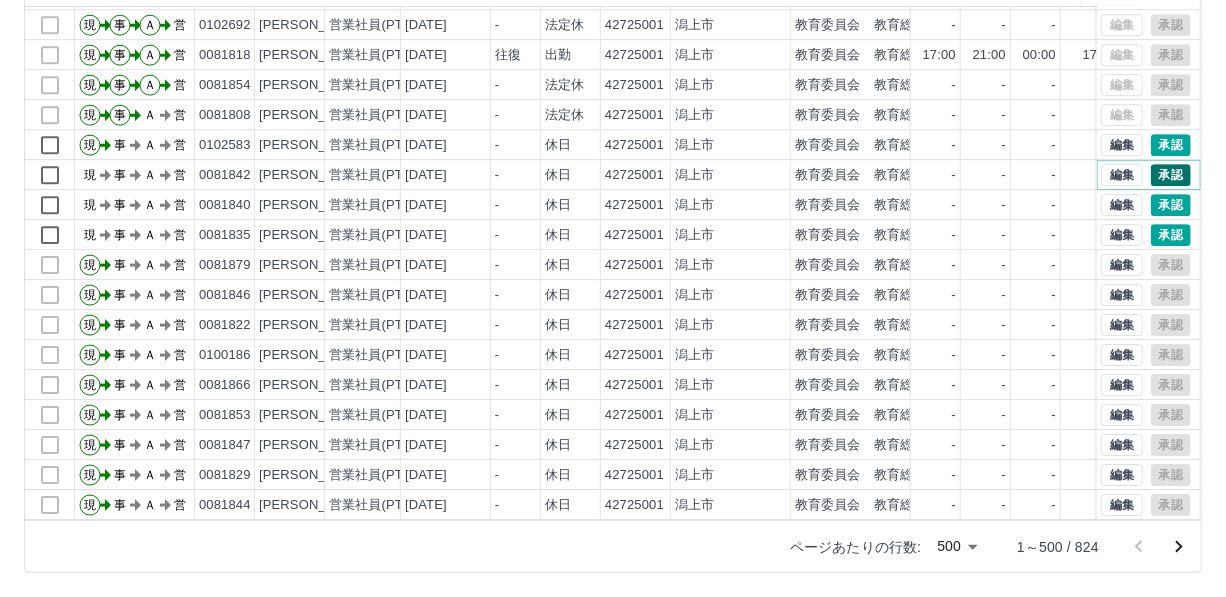 click on "承認" at bounding box center [1171, 175] 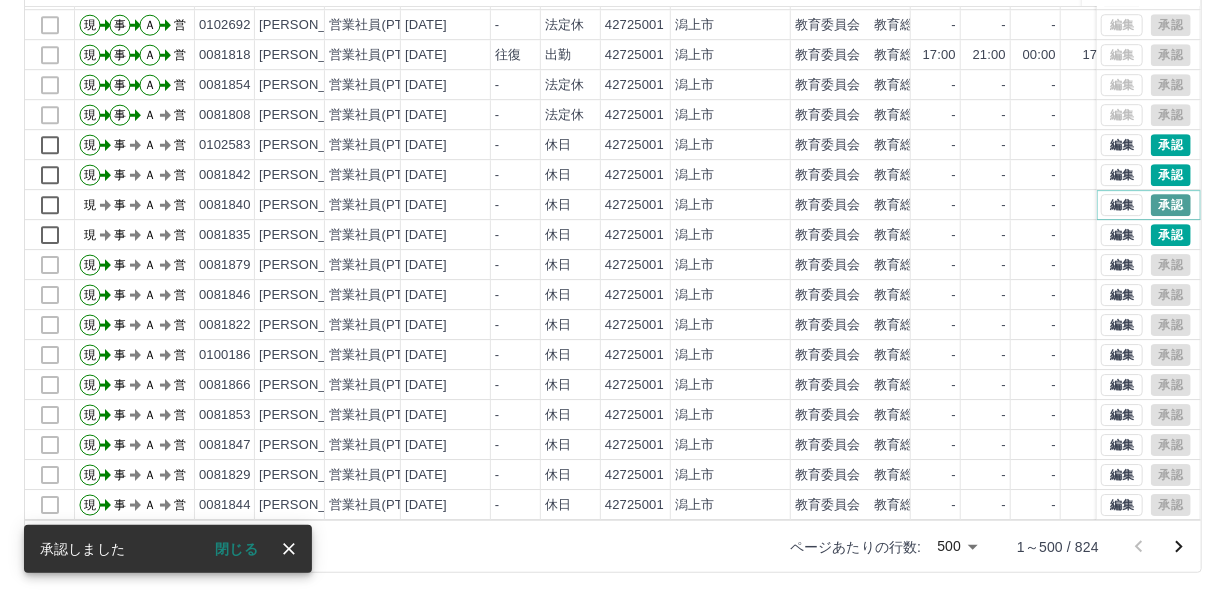 click on "承認" at bounding box center (1171, 205) 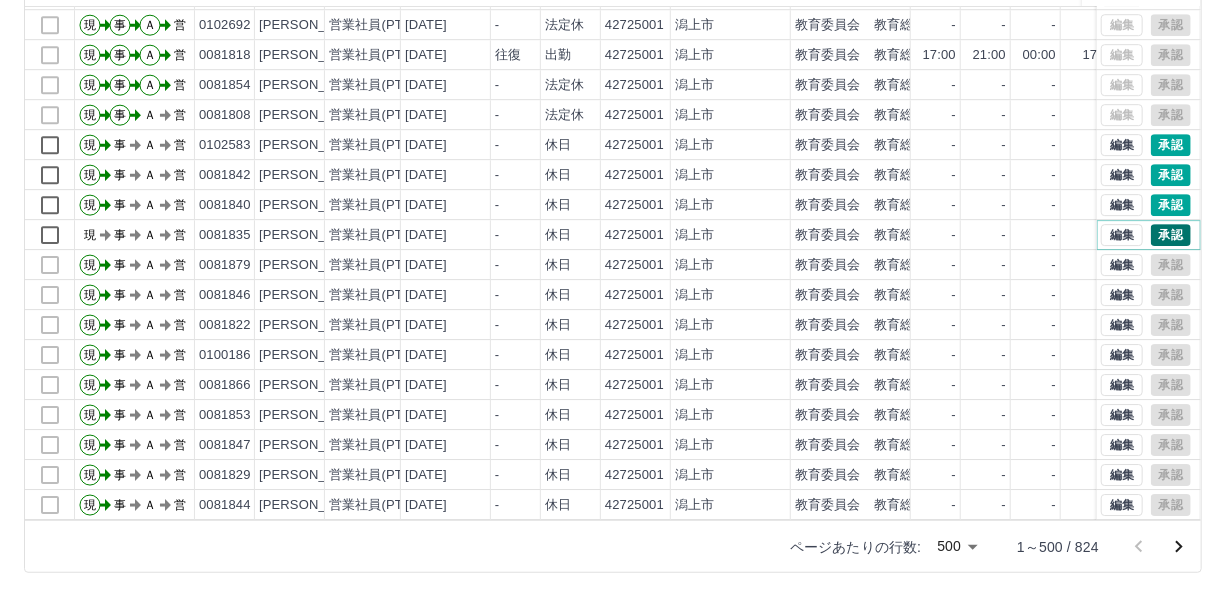 click on "承認" at bounding box center [1171, 235] 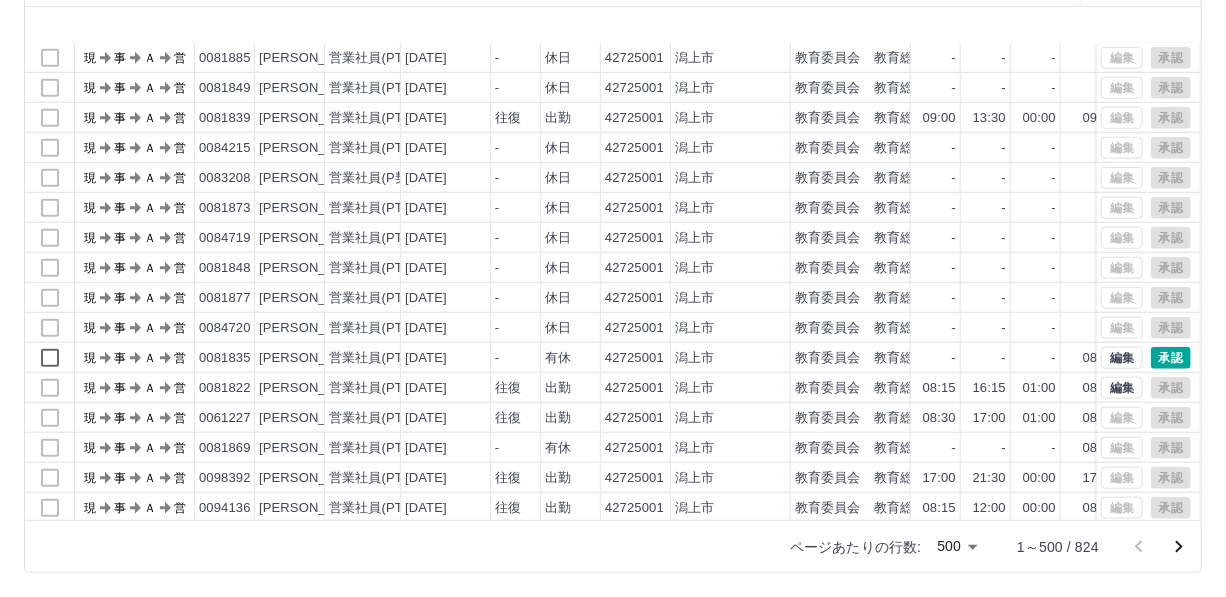 scroll, scrollTop: 4181, scrollLeft: 0, axis: vertical 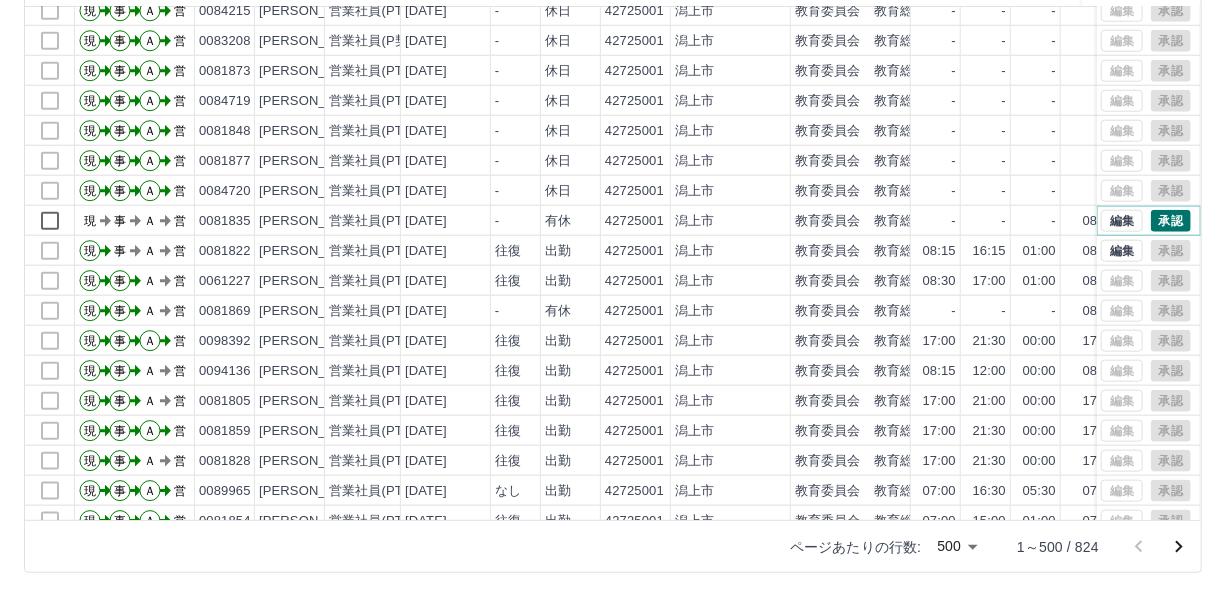 click on "承認" at bounding box center [1171, 221] 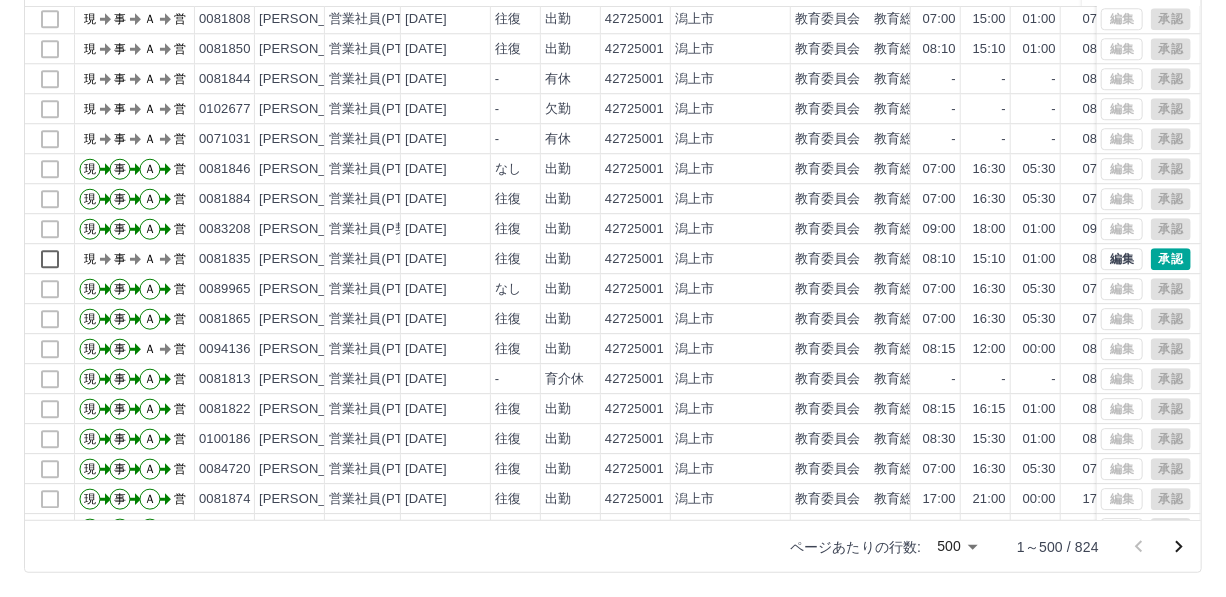 scroll, scrollTop: 5818, scrollLeft: 0, axis: vertical 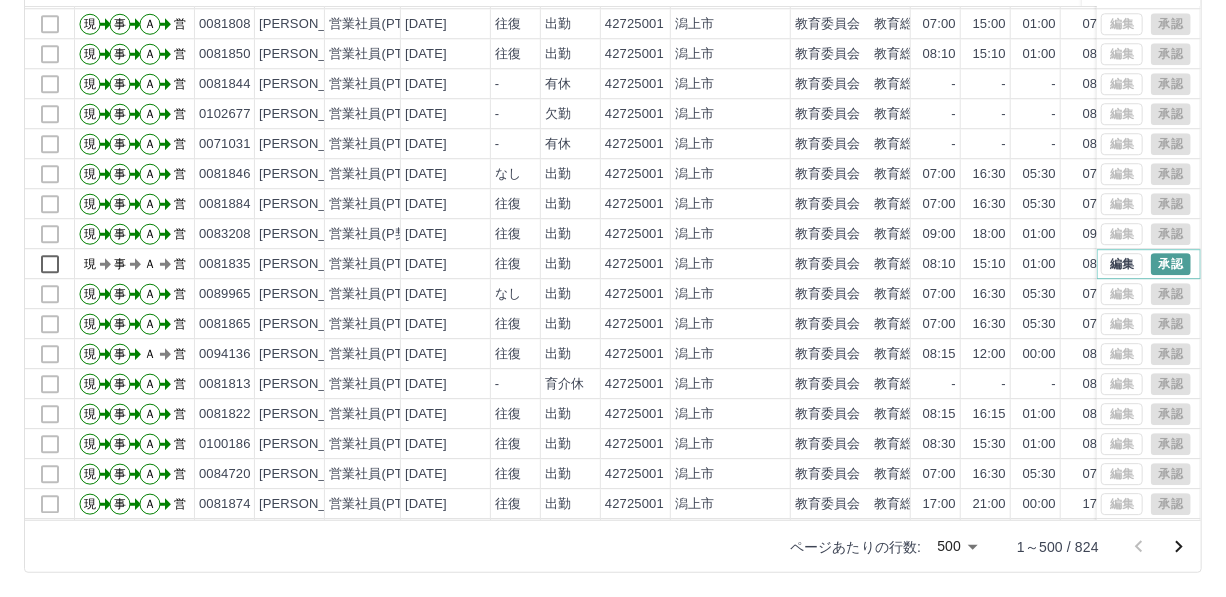 click on "承認" at bounding box center [1171, 264] 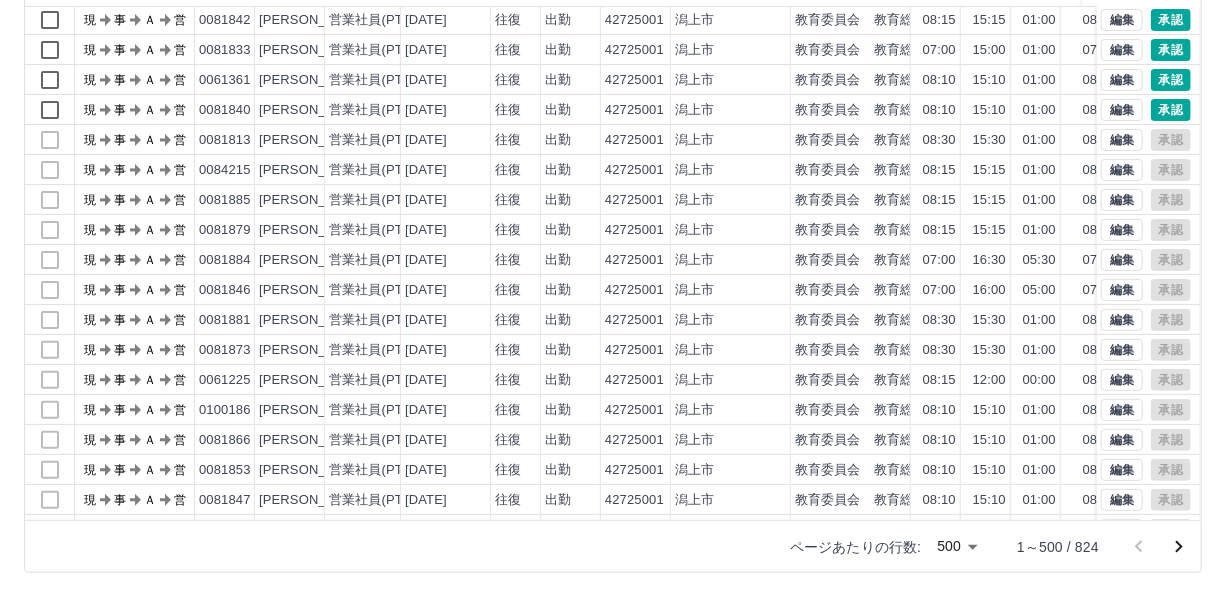 scroll, scrollTop: 0, scrollLeft: 0, axis: both 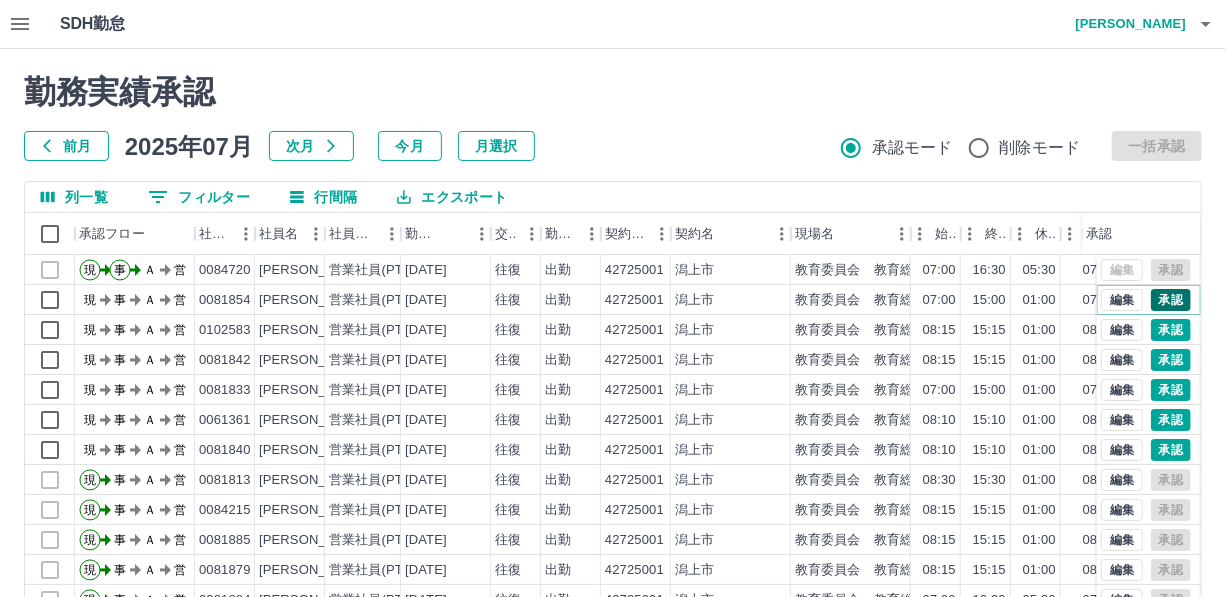 click on "承認" at bounding box center (1171, 300) 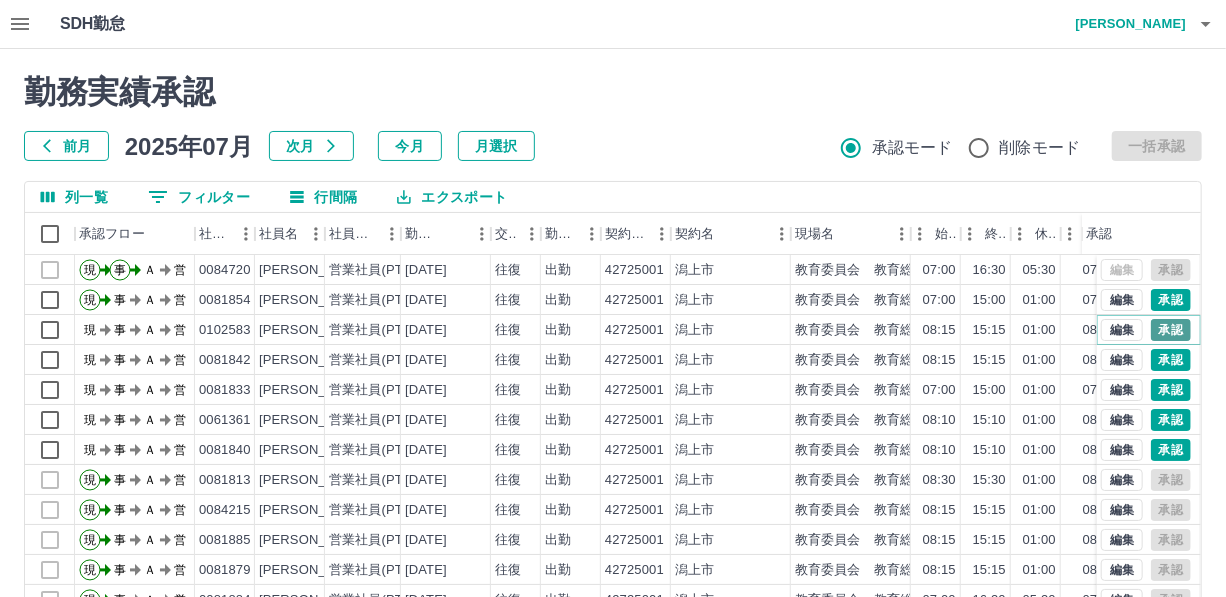 click on "承認" at bounding box center (1171, 330) 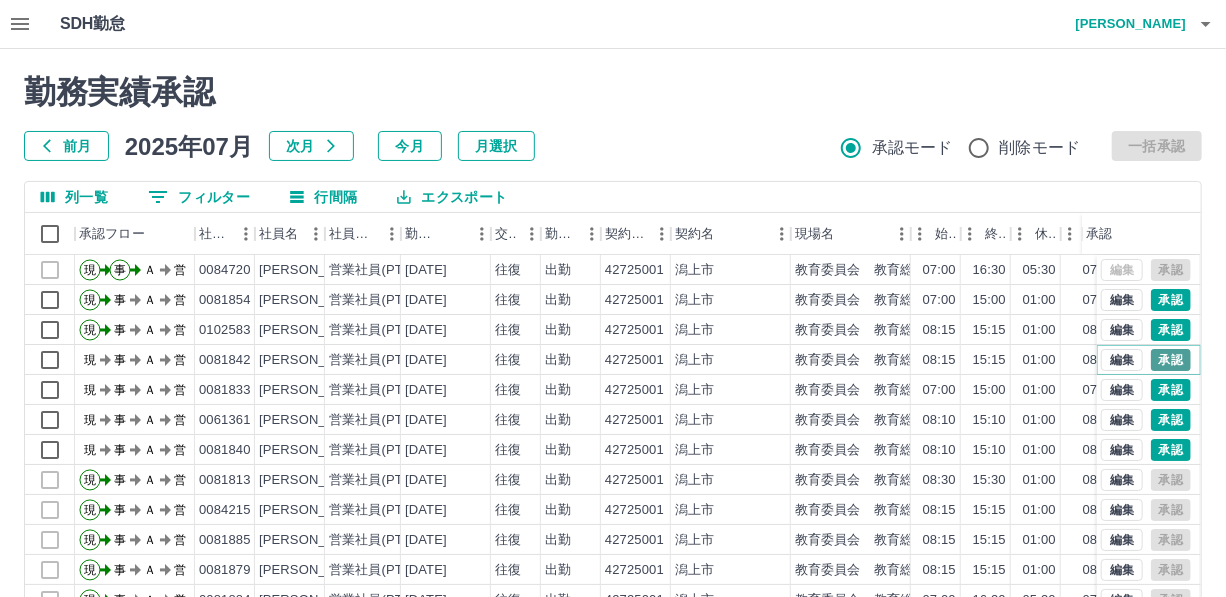 click on "承認" at bounding box center [1171, 360] 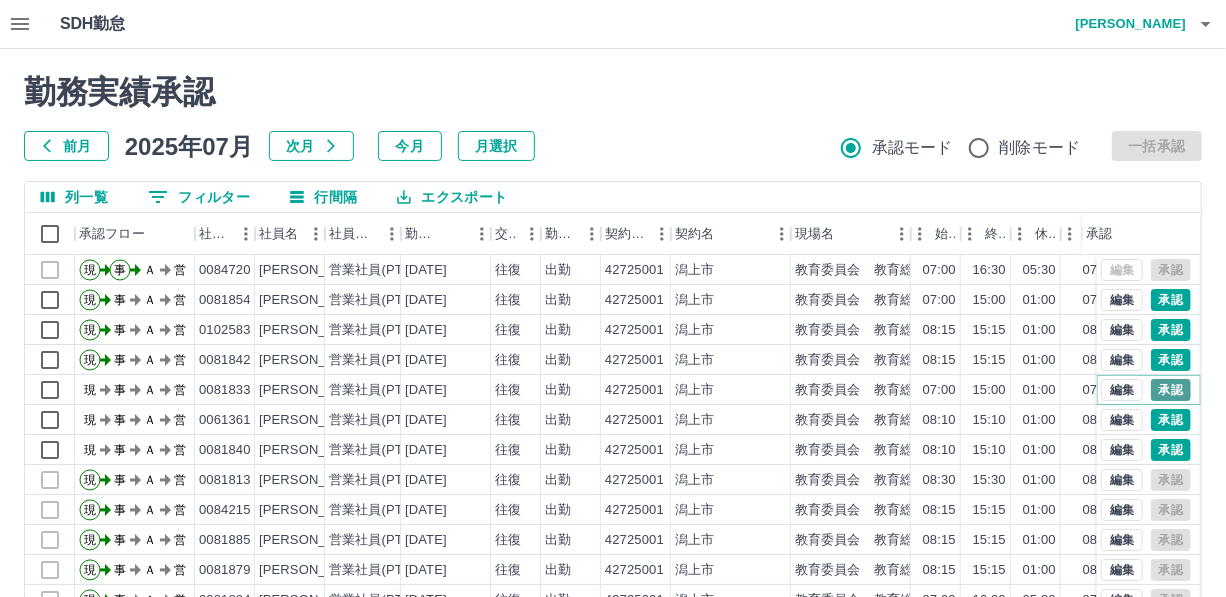 click on "承認" at bounding box center [1171, 390] 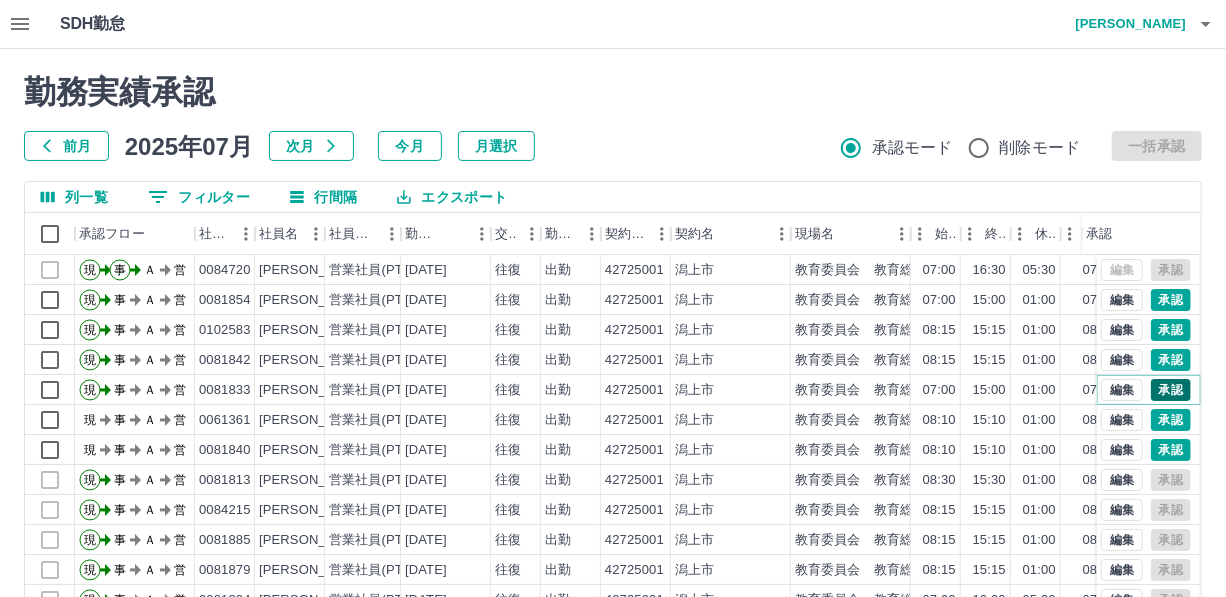 scroll, scrollTop: 90, scrollLeft: 0, axis: vertical 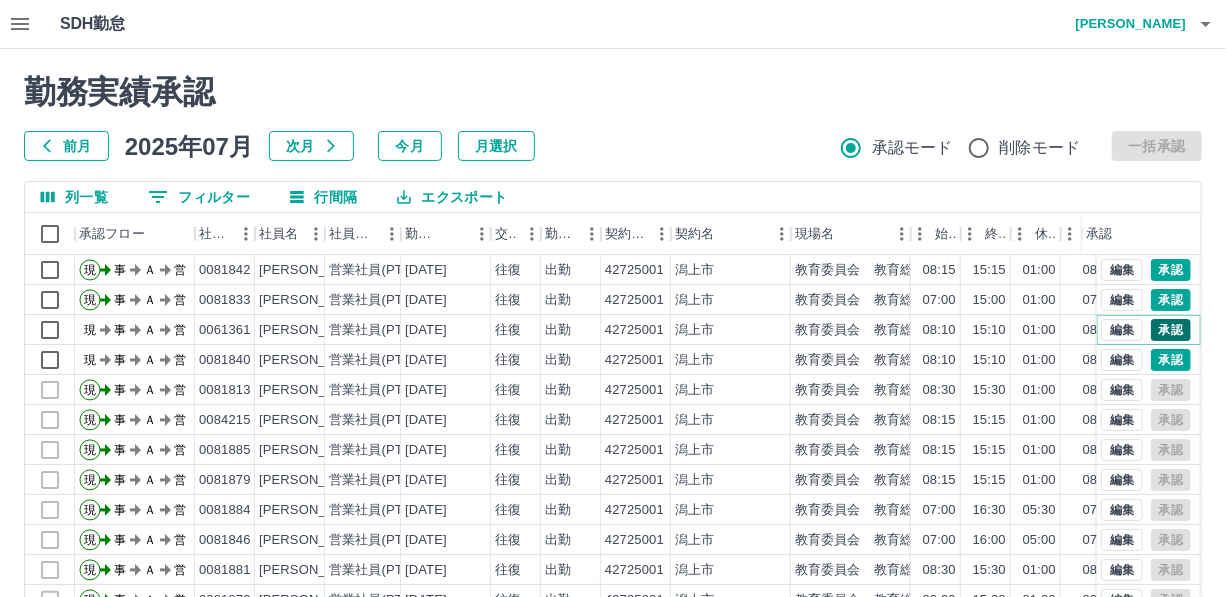 click on "承認" at bounding box center [1171, 330] 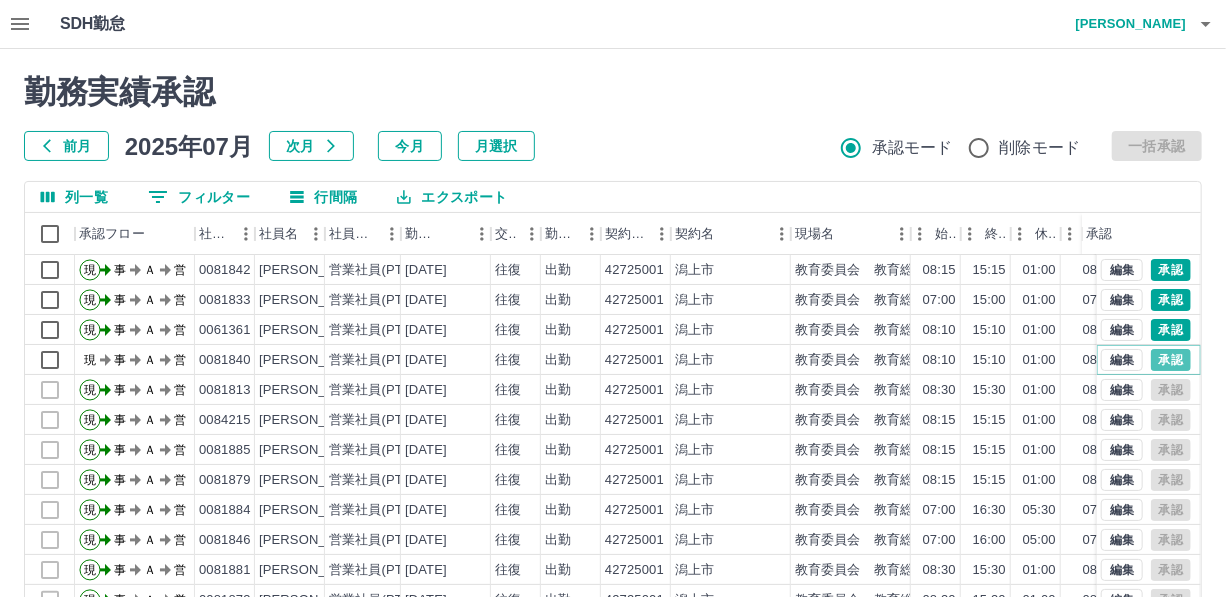 click on "承認" at bounding box center (1171, 360) 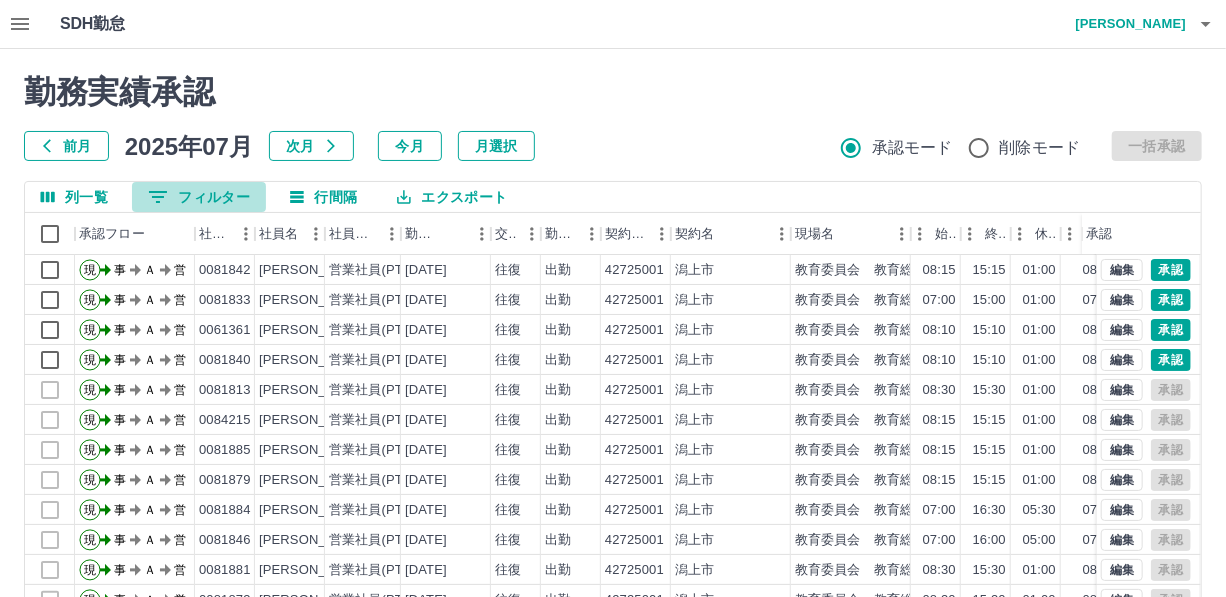 click on "0 フィルター" at bounding box center [199, 197] 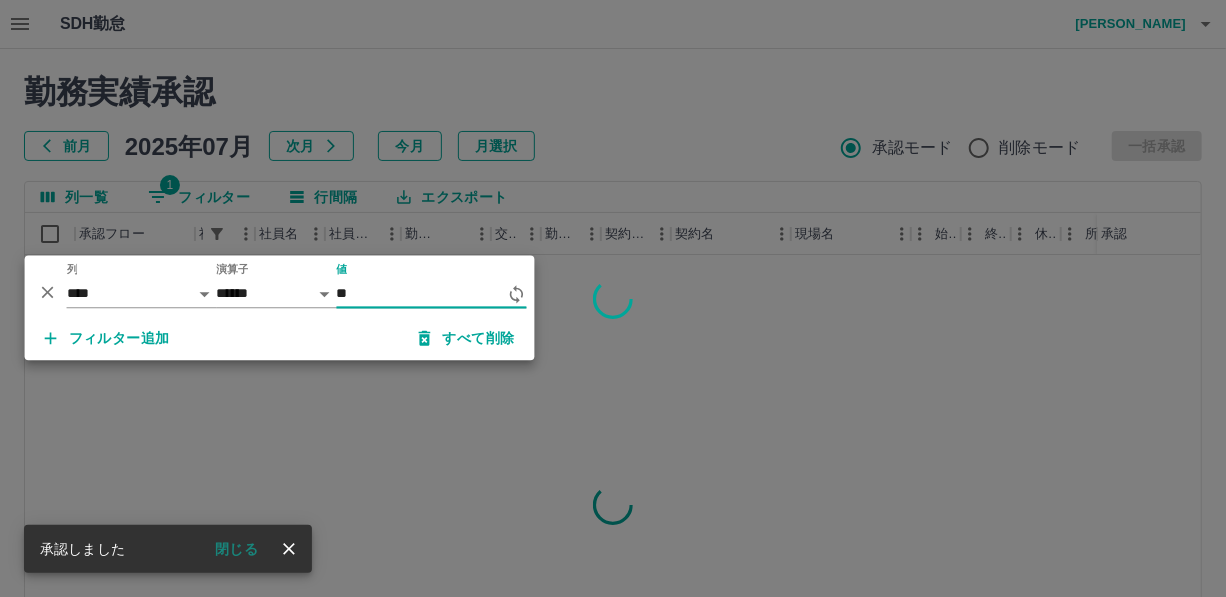 scroll, scrollTop: 0, scrollLeft: 0, axis: both 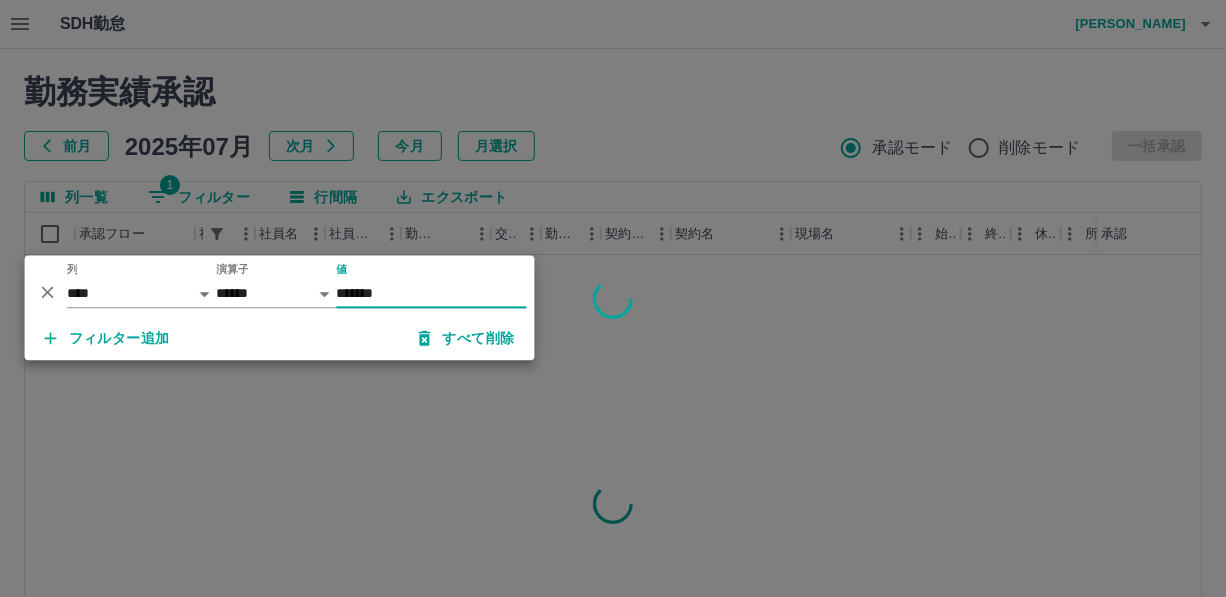 type on "*******" 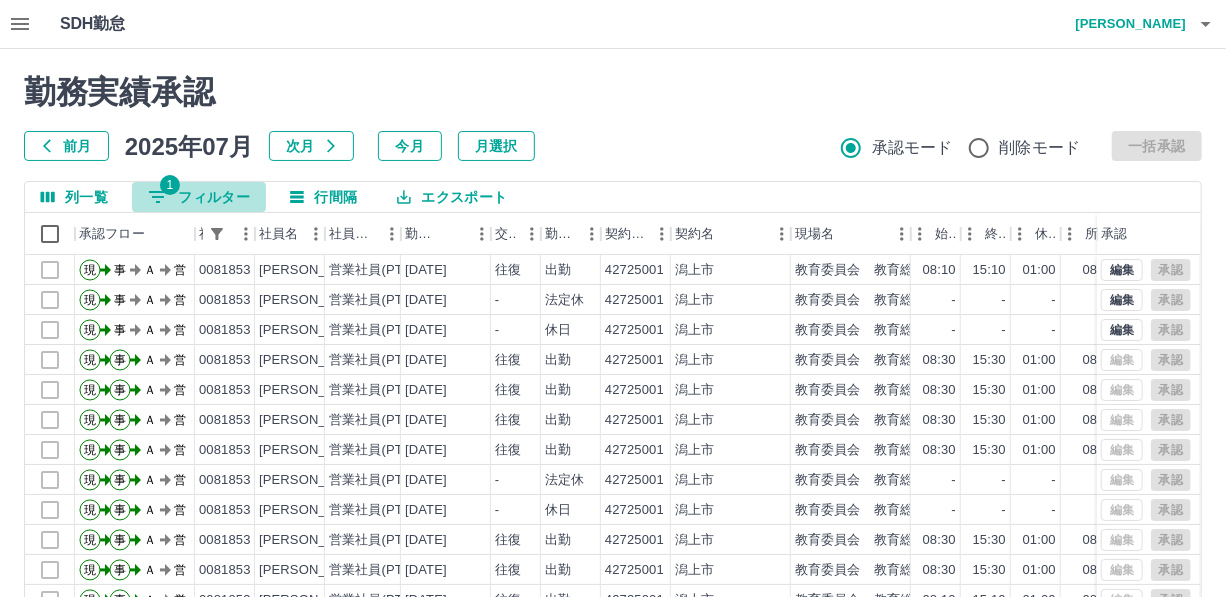 click on "1 フィルター" at bounding box center [199, 197] 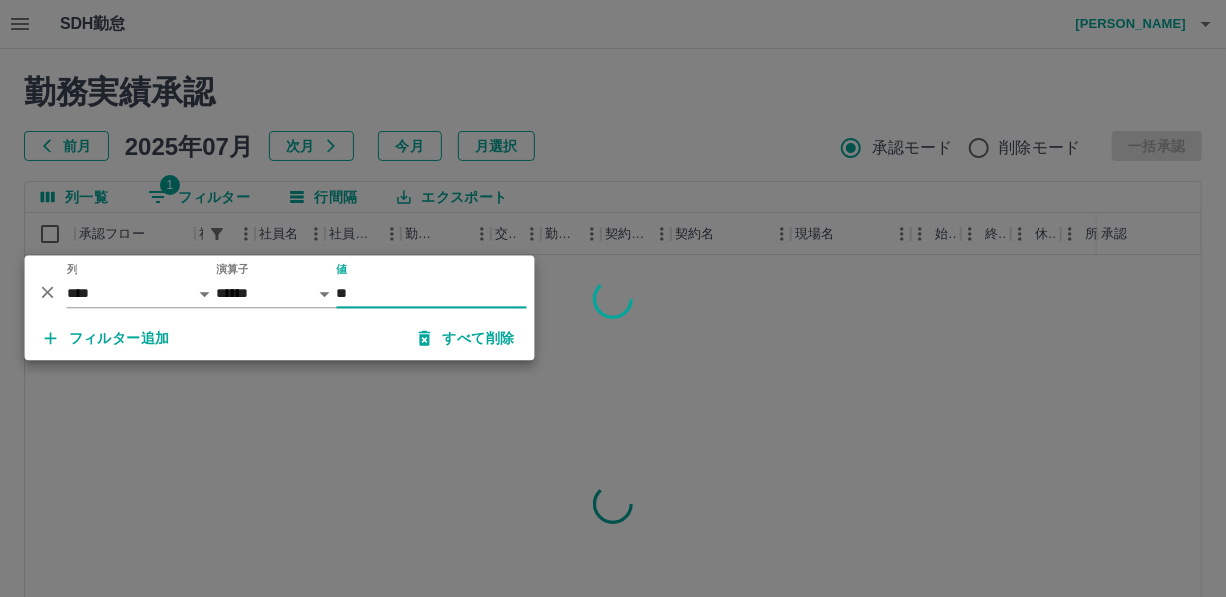 type on "*" 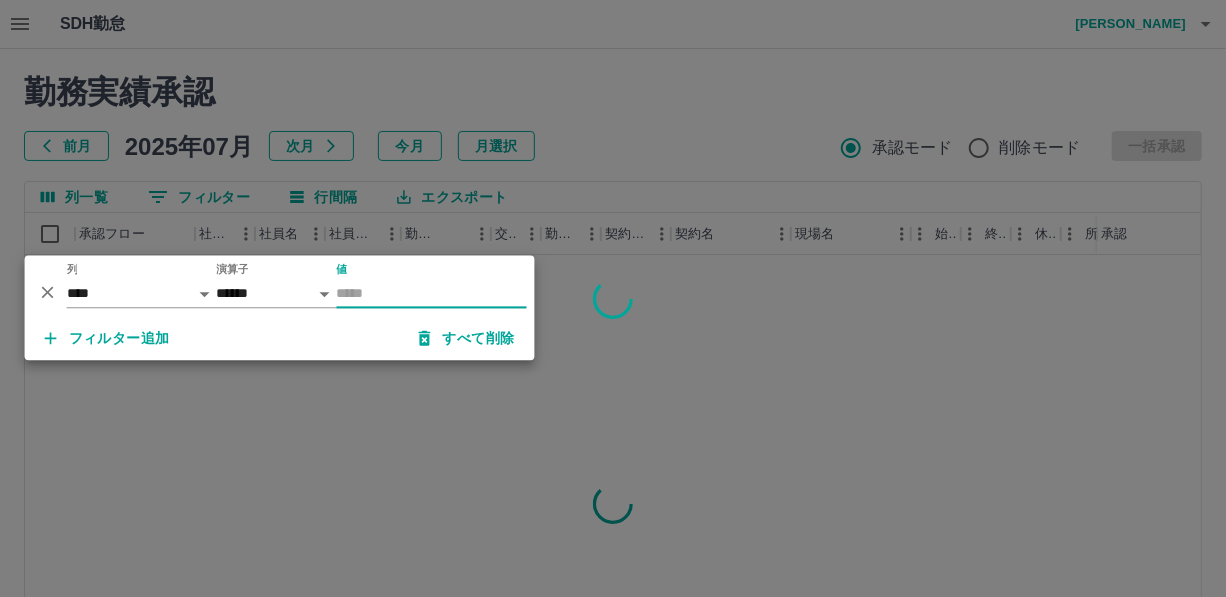 type 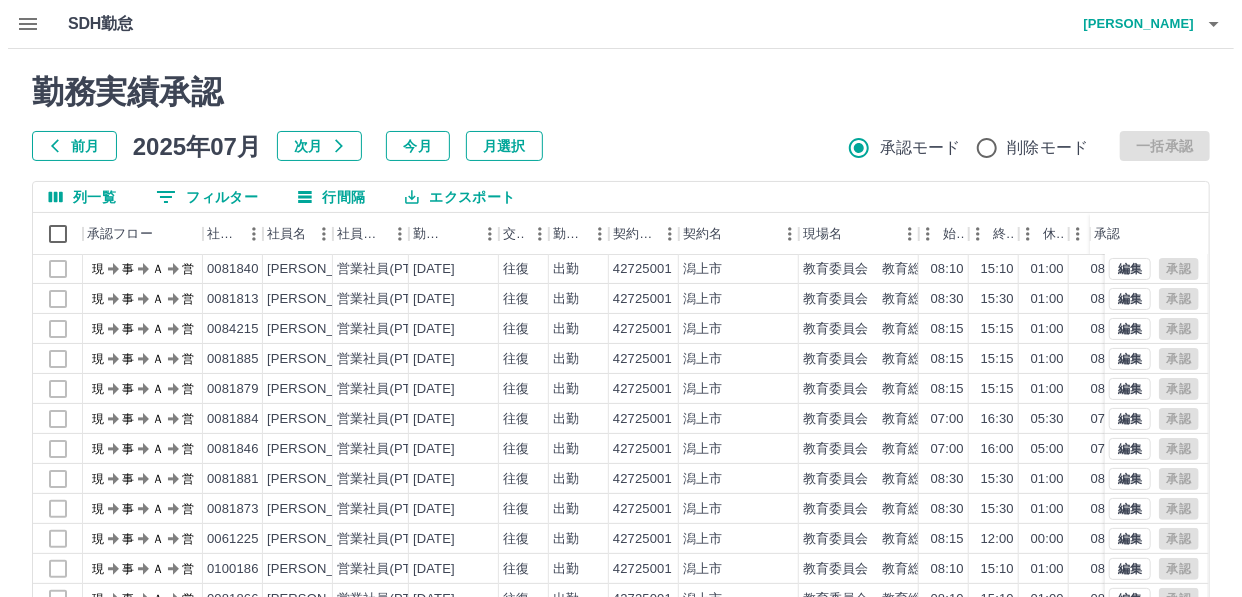 scroll, scrollTop: 0, scrollLeft: 0, axis: both 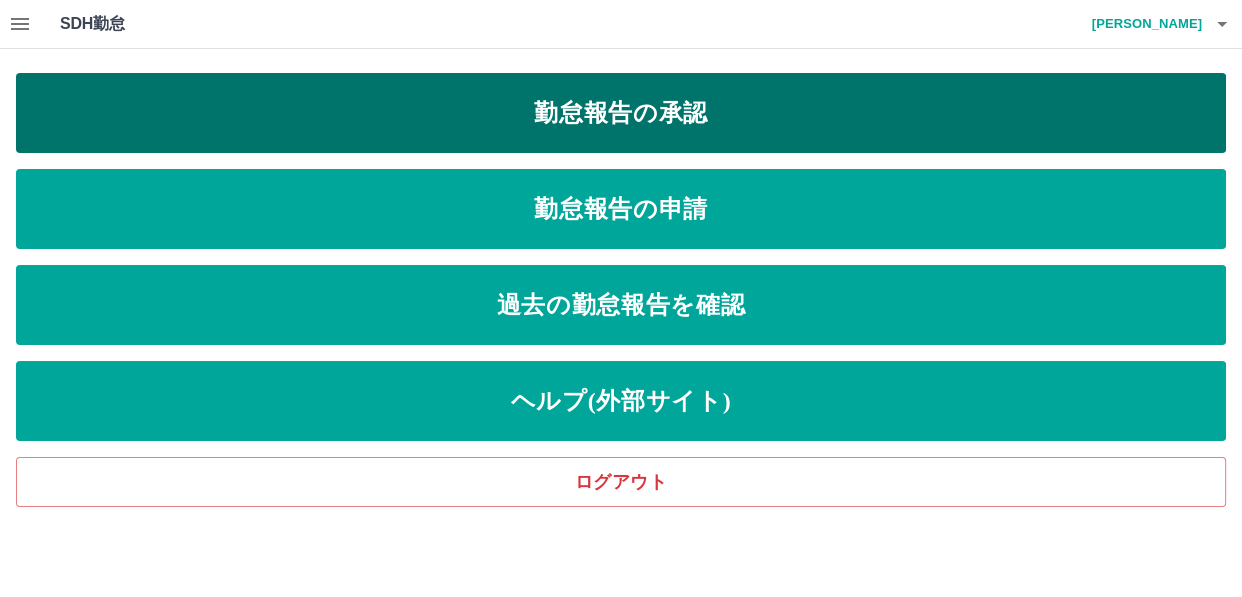 click on "勤怠報告の承認" at bounding box center (621, 113) 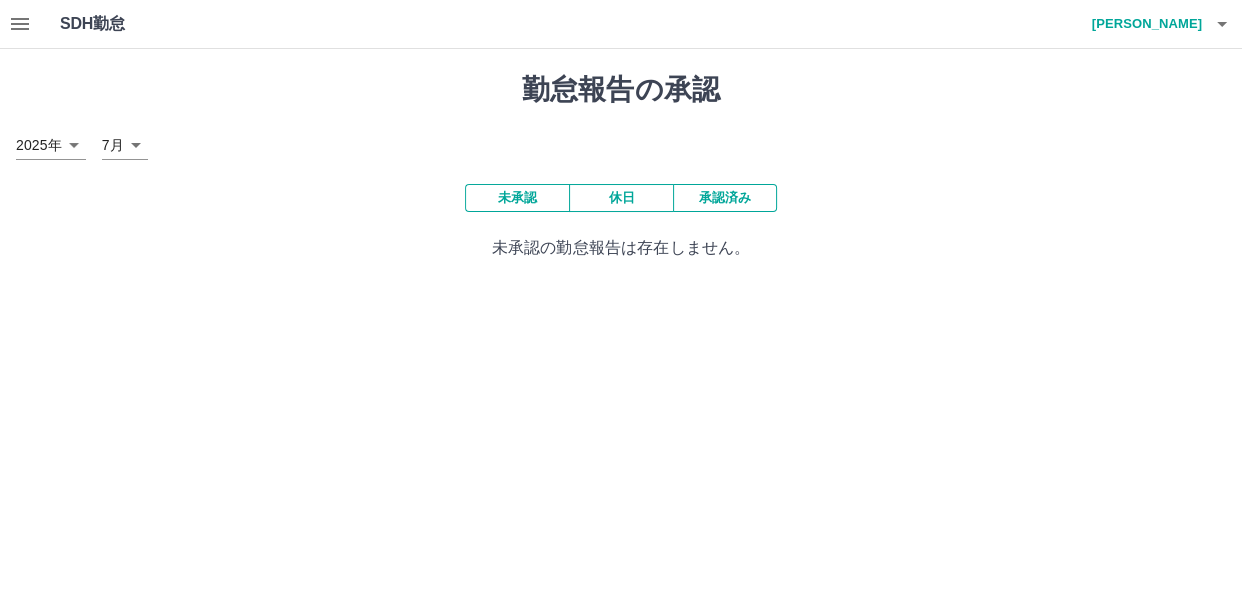 click 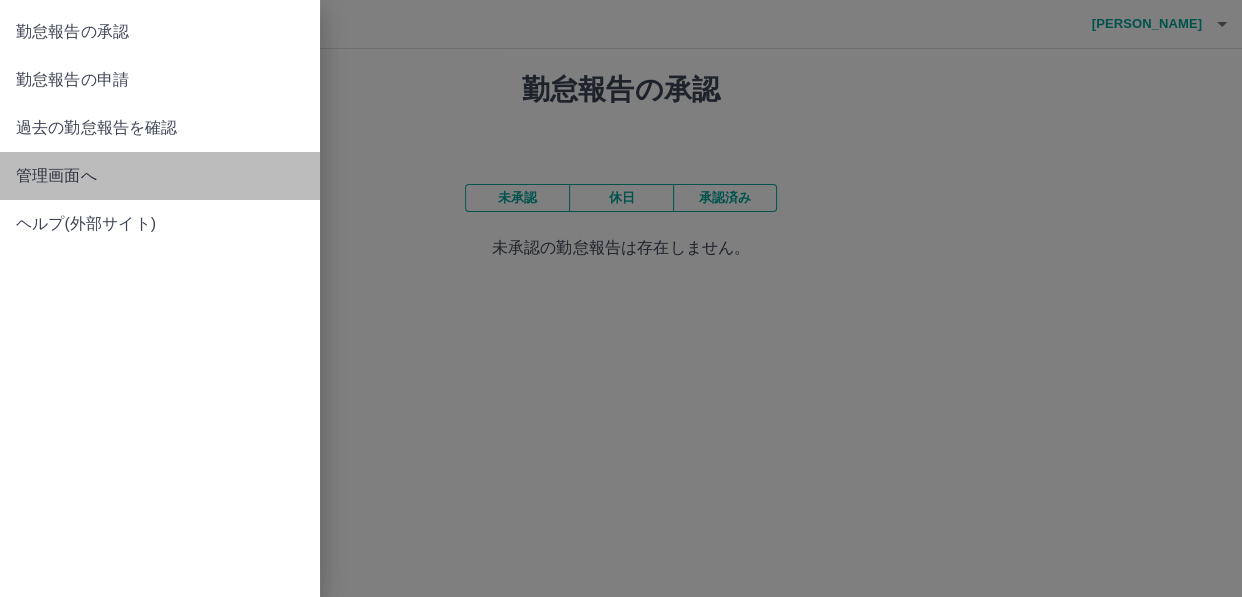 click on "管理画面へ" at bounding box center [160, 176] 